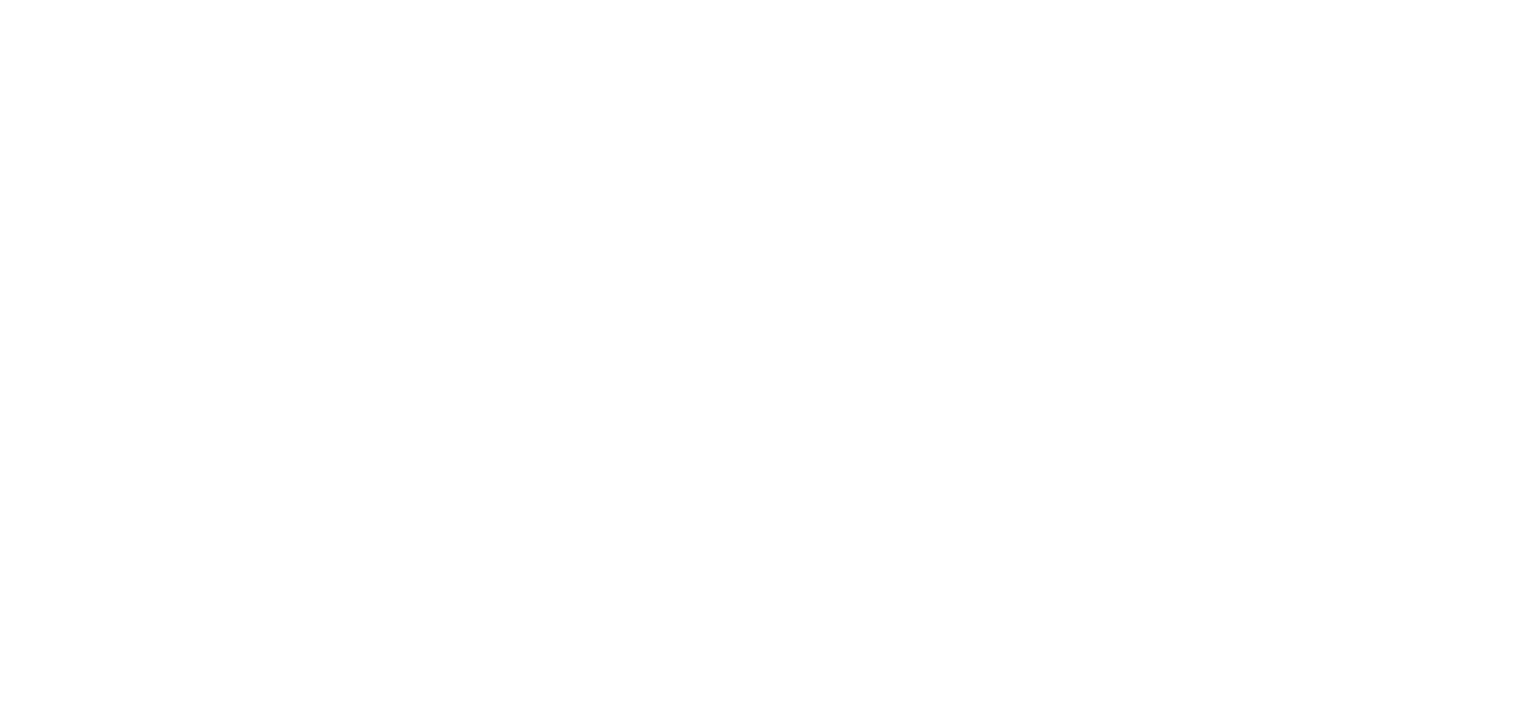 scroll, scrollTop: 0, scrollLeft: 0, axis: both 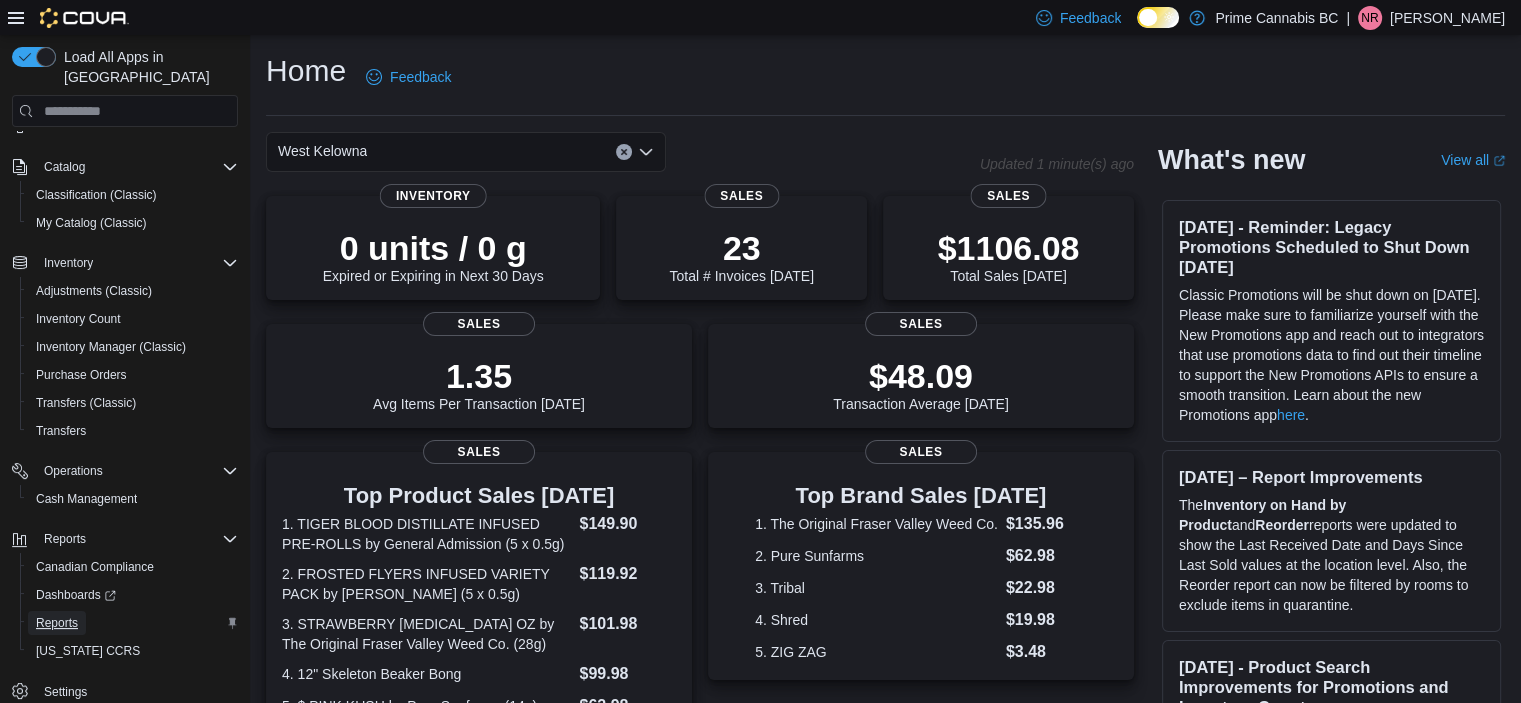 click on "Reports" at bounding box center [57, 623] 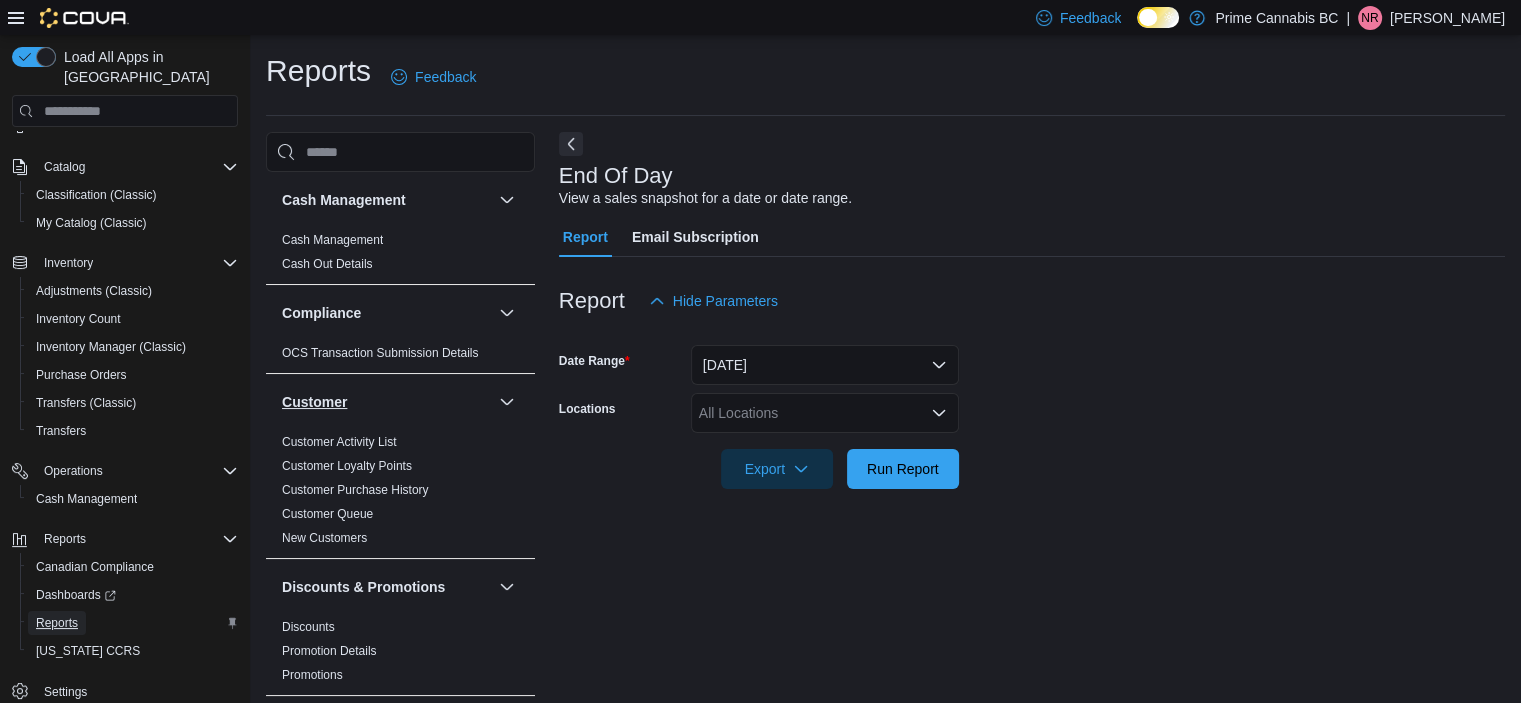 scroll, scrollTop: 12, scrollLeft: 0, axis: vertical 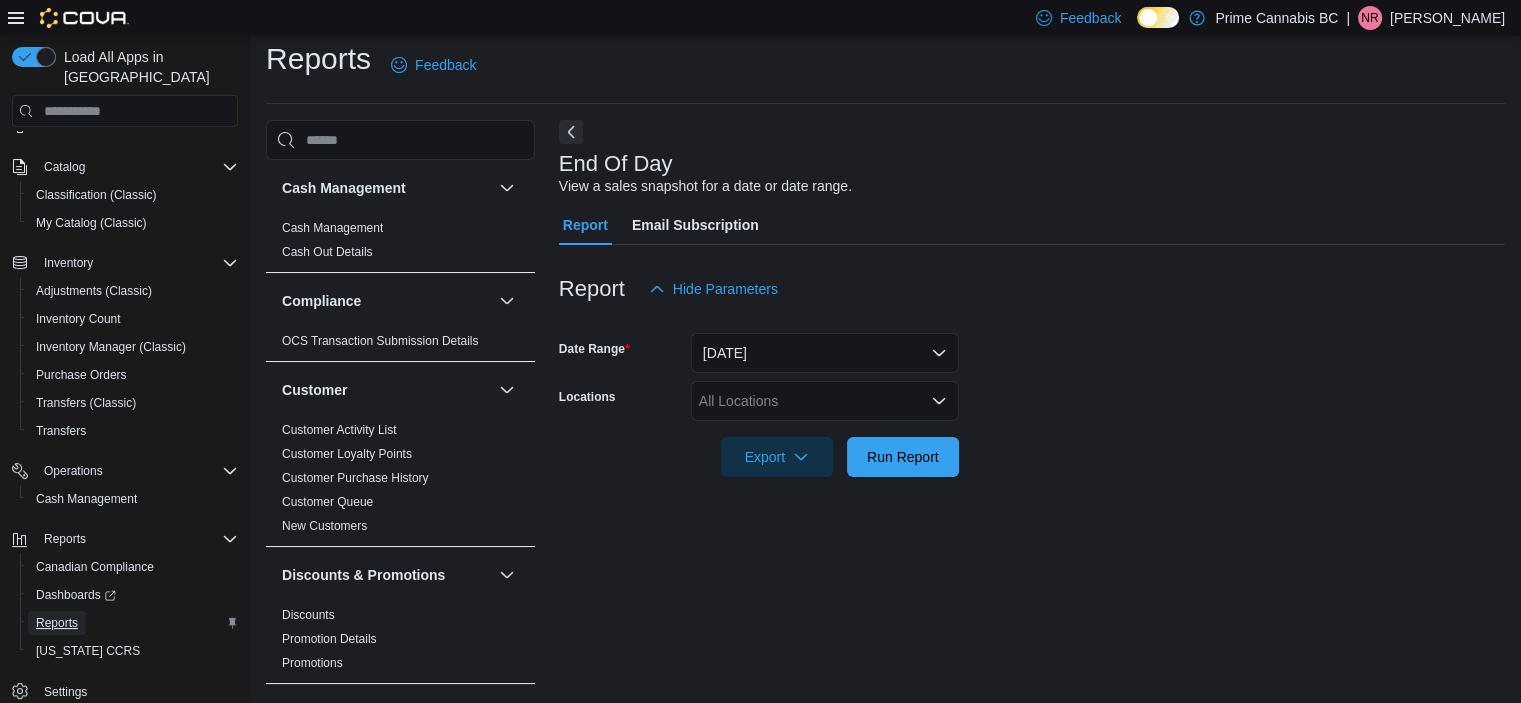 click on "Reports" at bounding box center (57, 623) 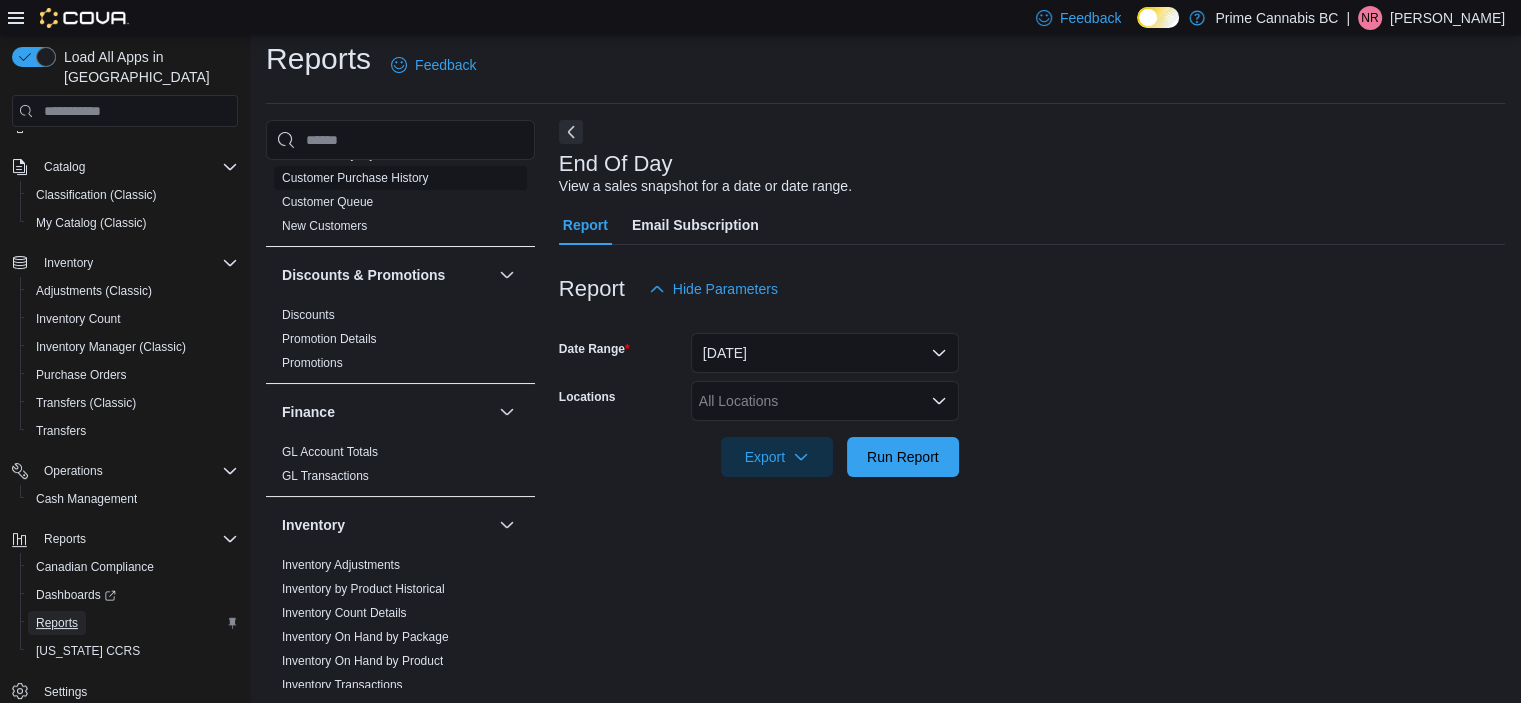 scroll, scrollTop: 0, scrollLeft: 0, axis: both 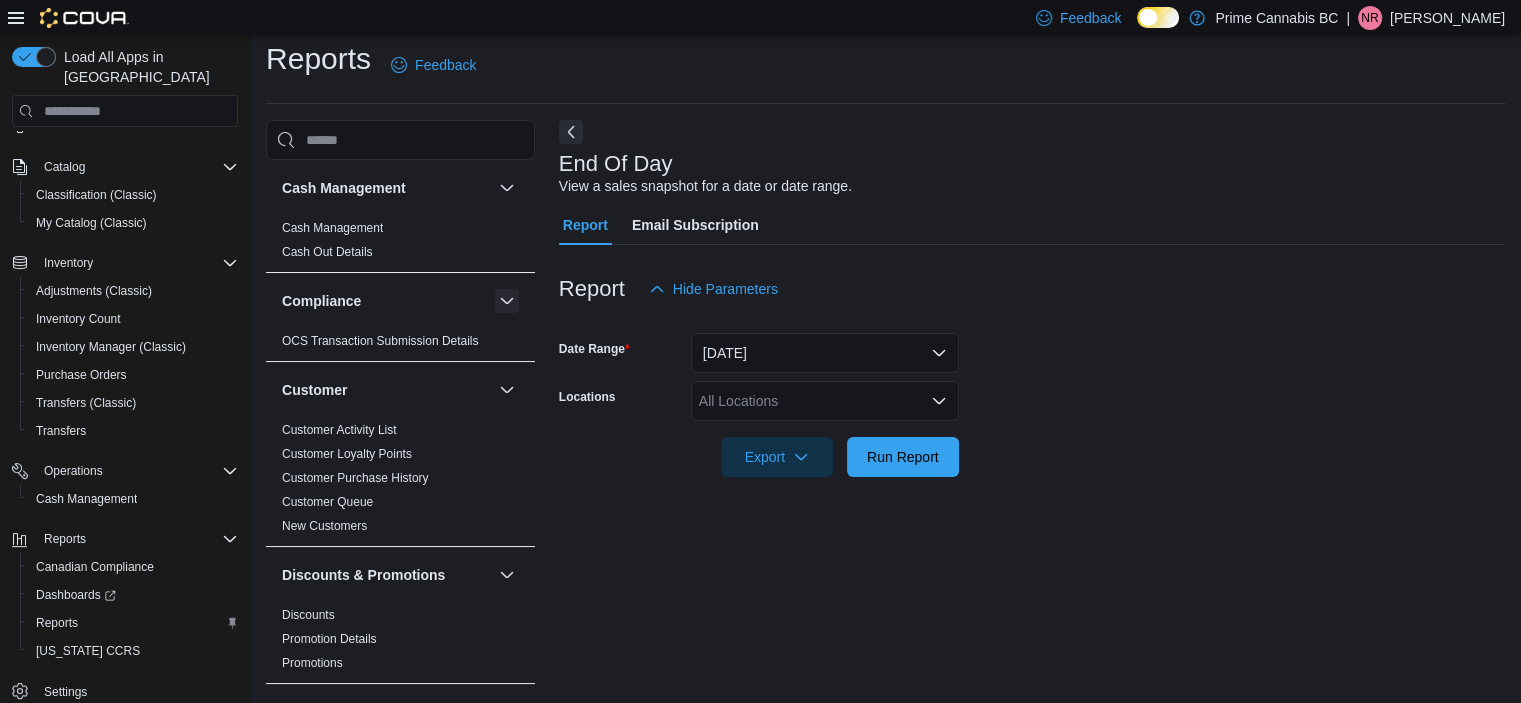 click at bounding box center (507, 301) 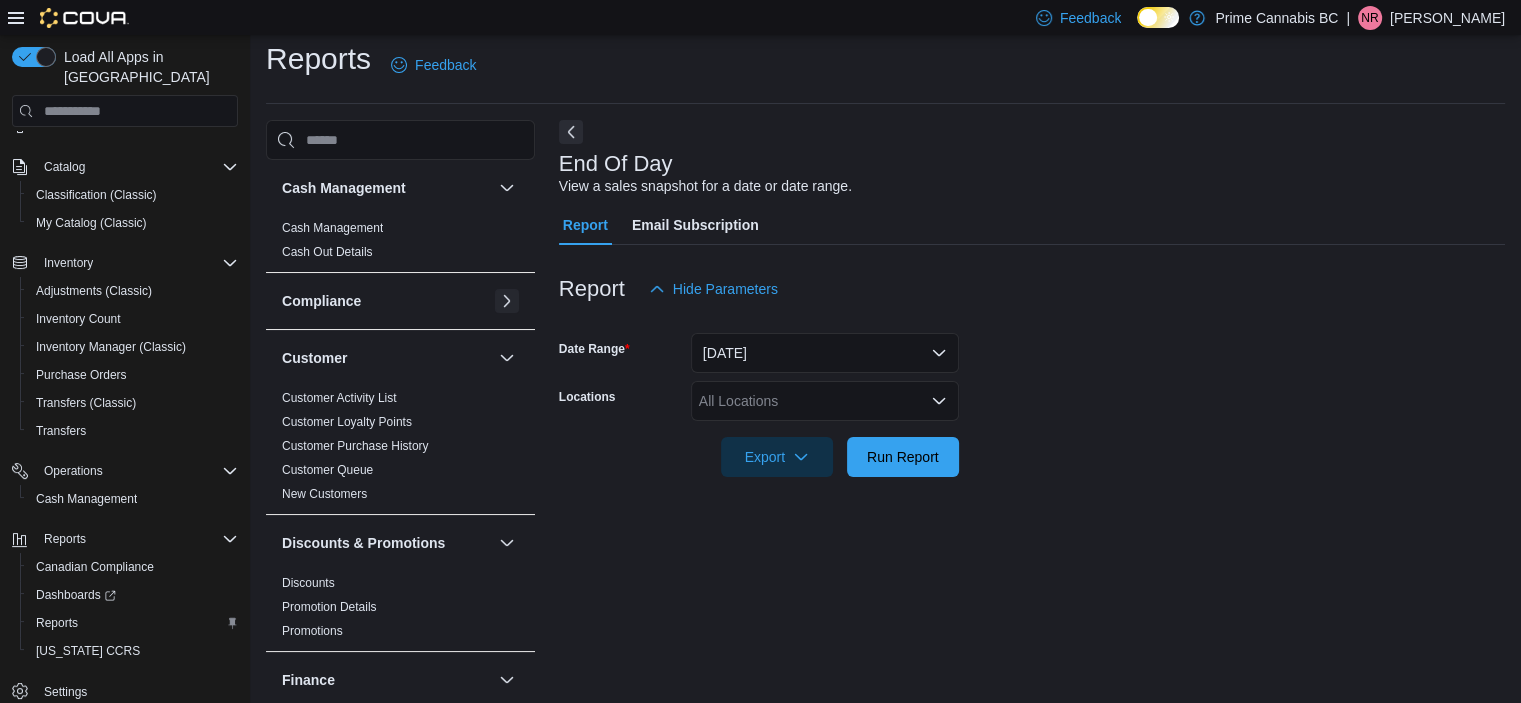 click at bounding box center (507, 301) 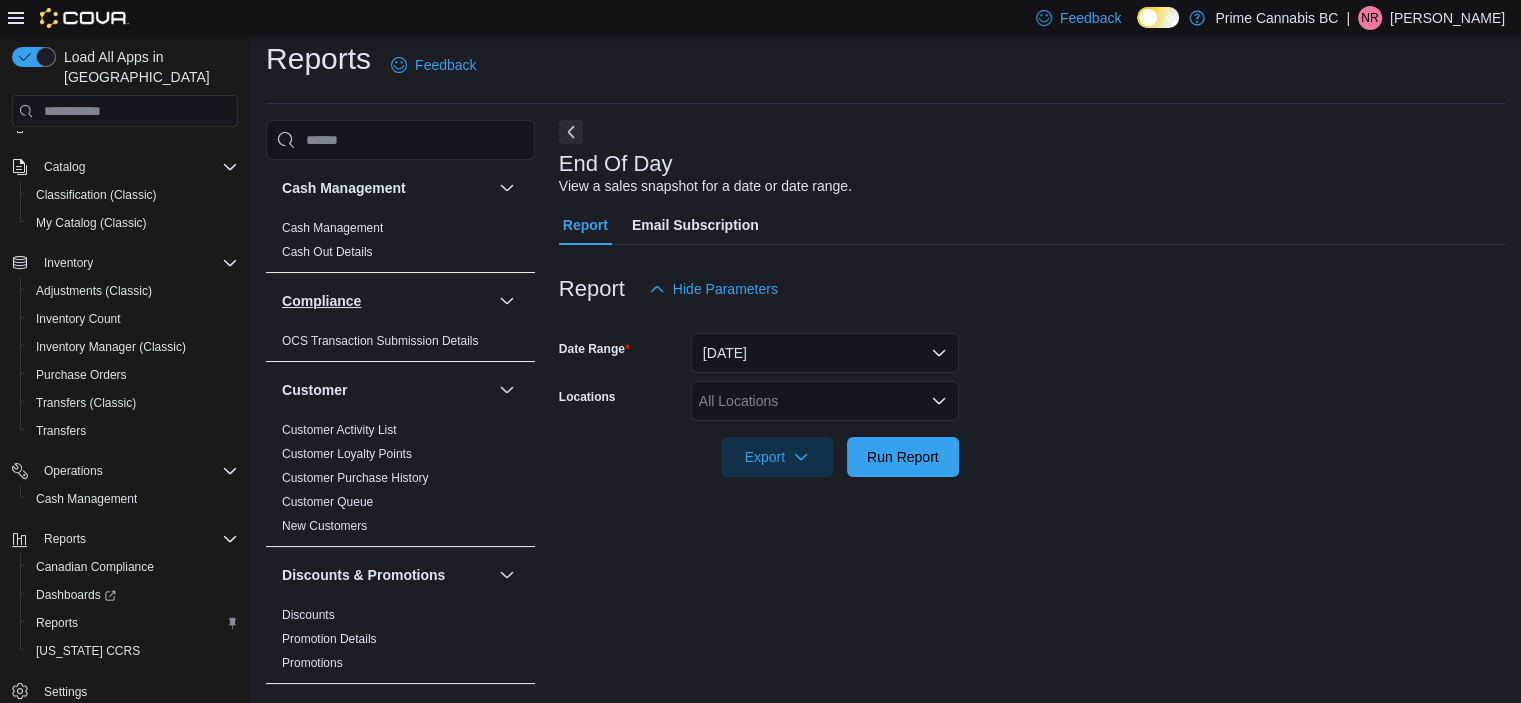 click on "Compliance" at bounding box center (321, 301) 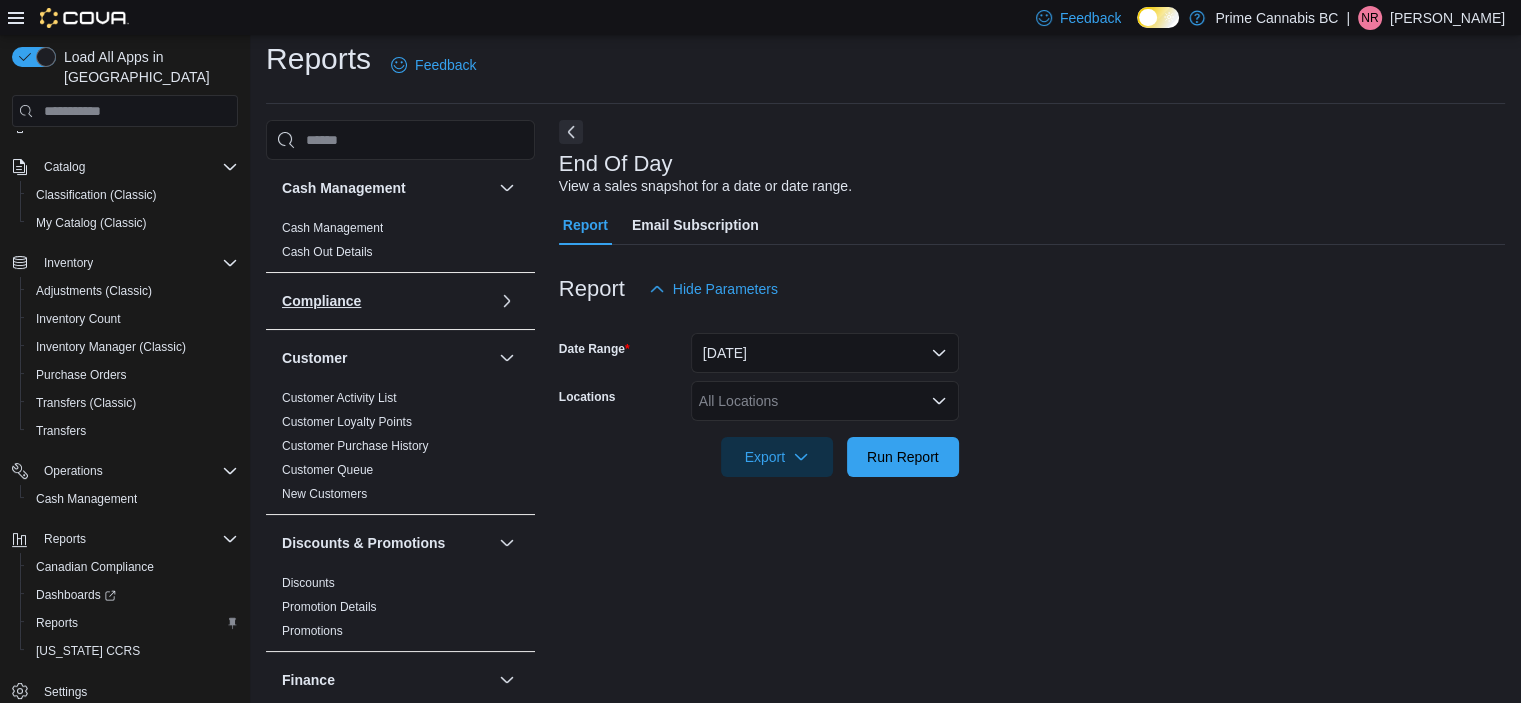 click on "Compliance" at bounding box center [321, 301] 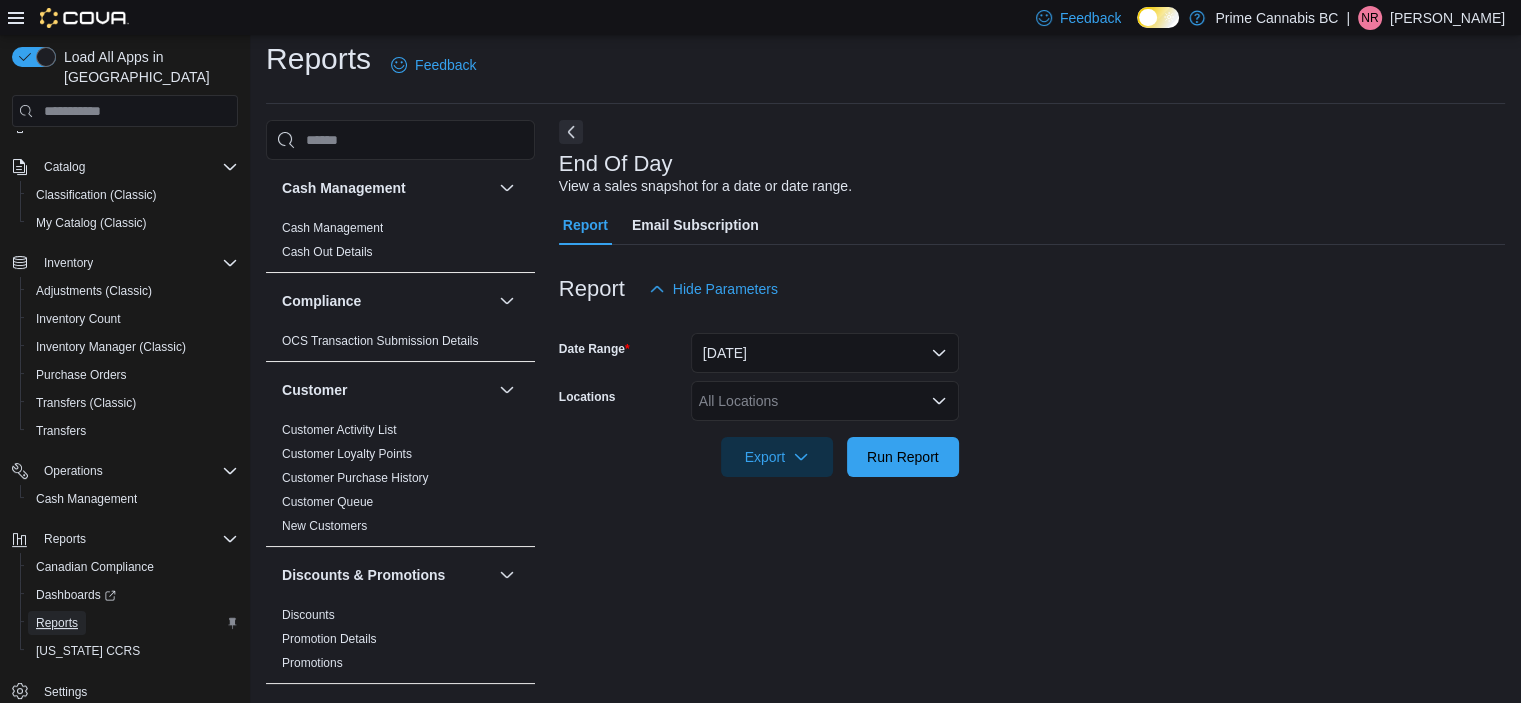 click on "Reports" at bounding box center (57, 623) 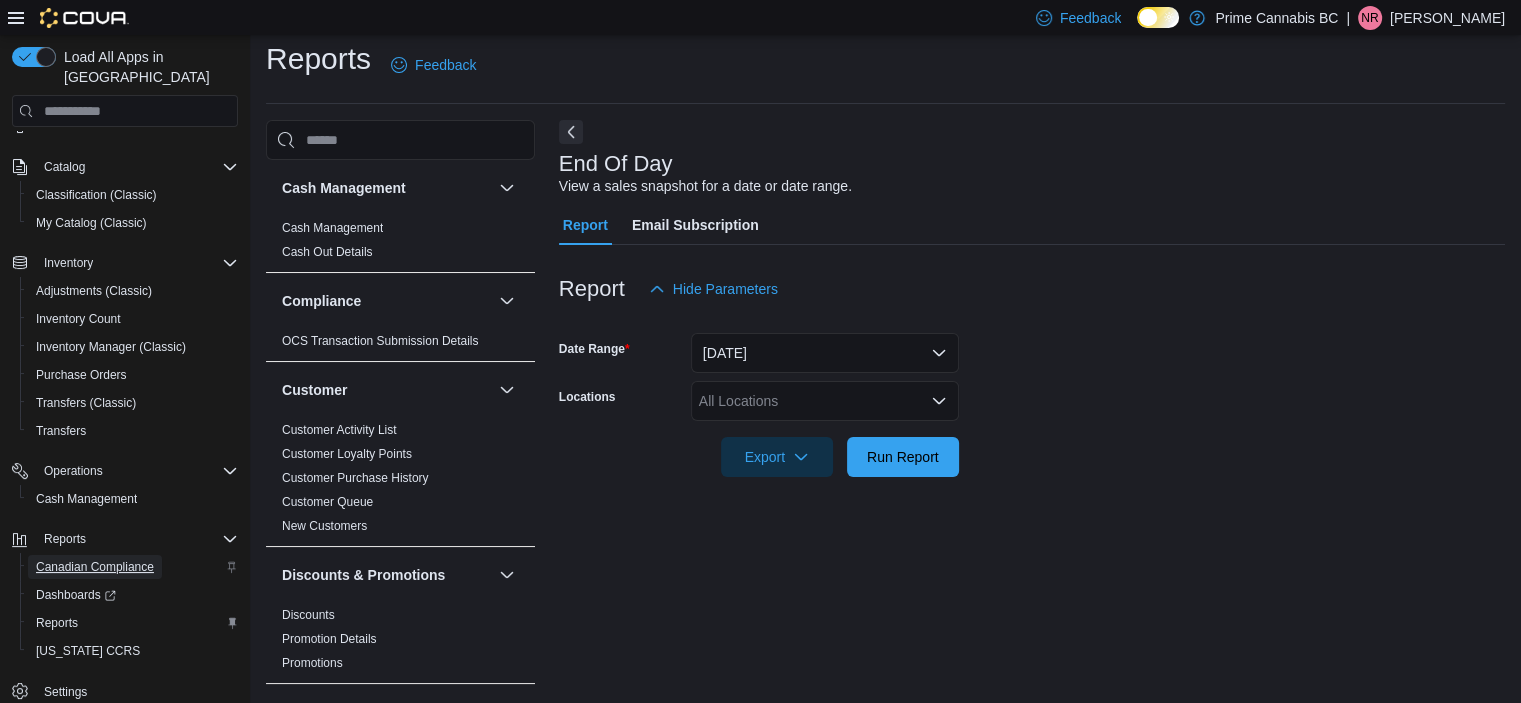 click on "Canadian Compliance" at bounding box center [95, 567] 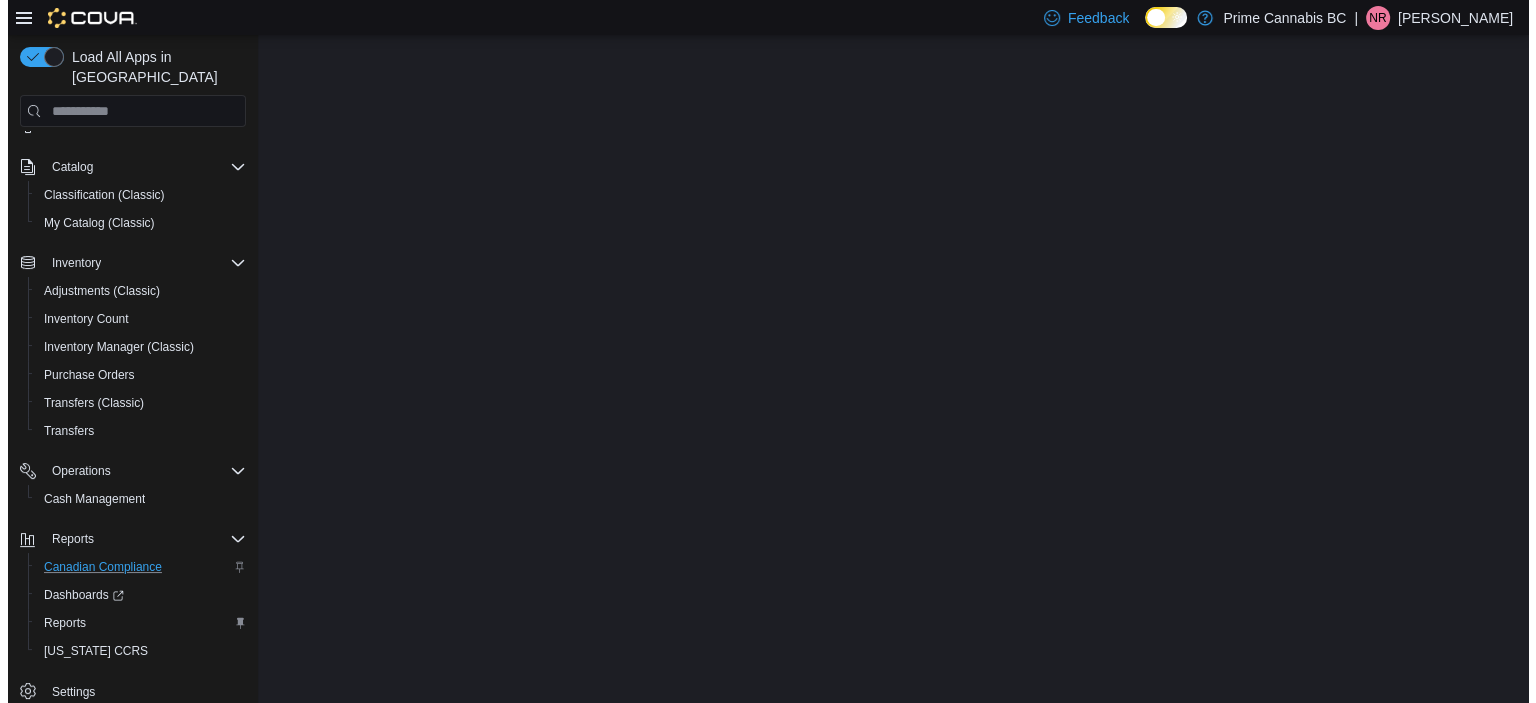 scroll, scrollTop: 0, scrollLeft: 0, axis: both 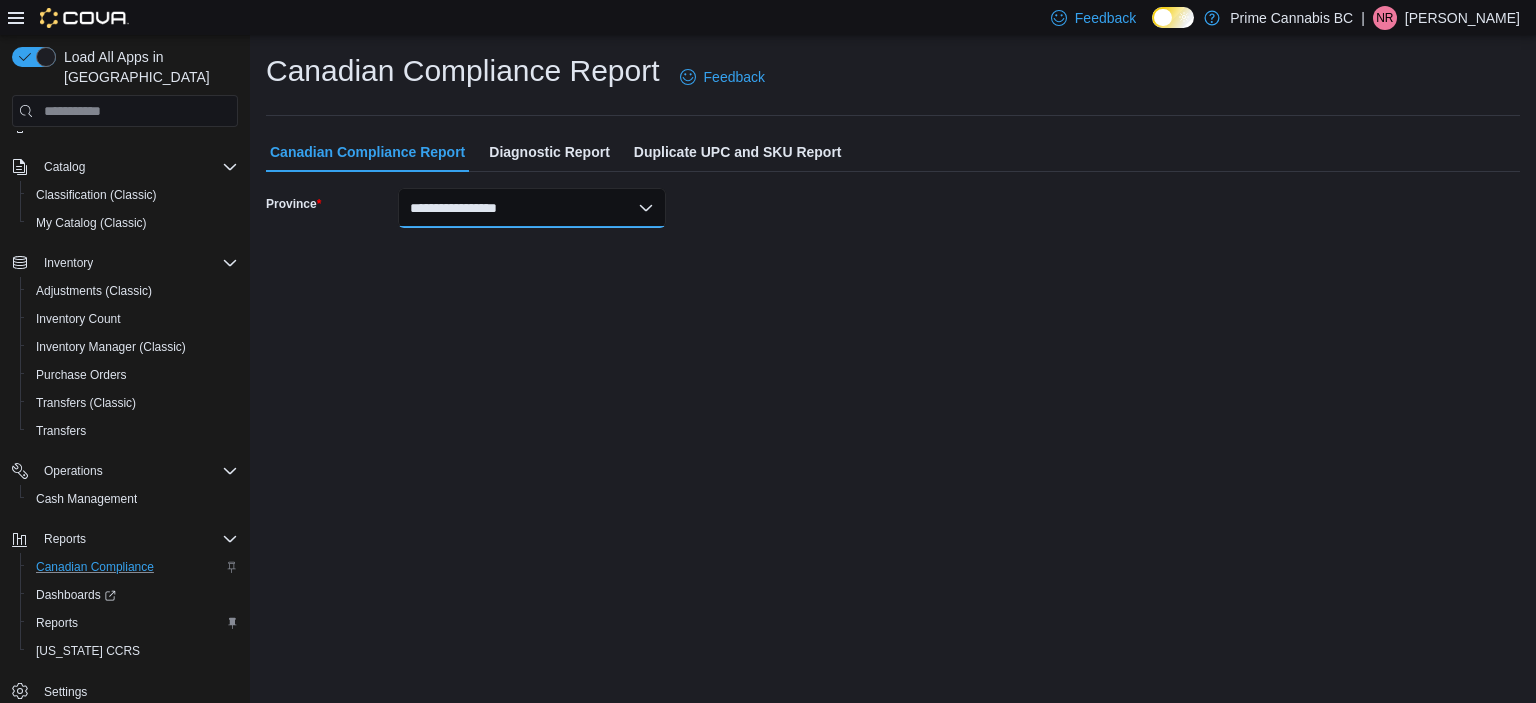 click on "**********" at bounding box center [532, 208] 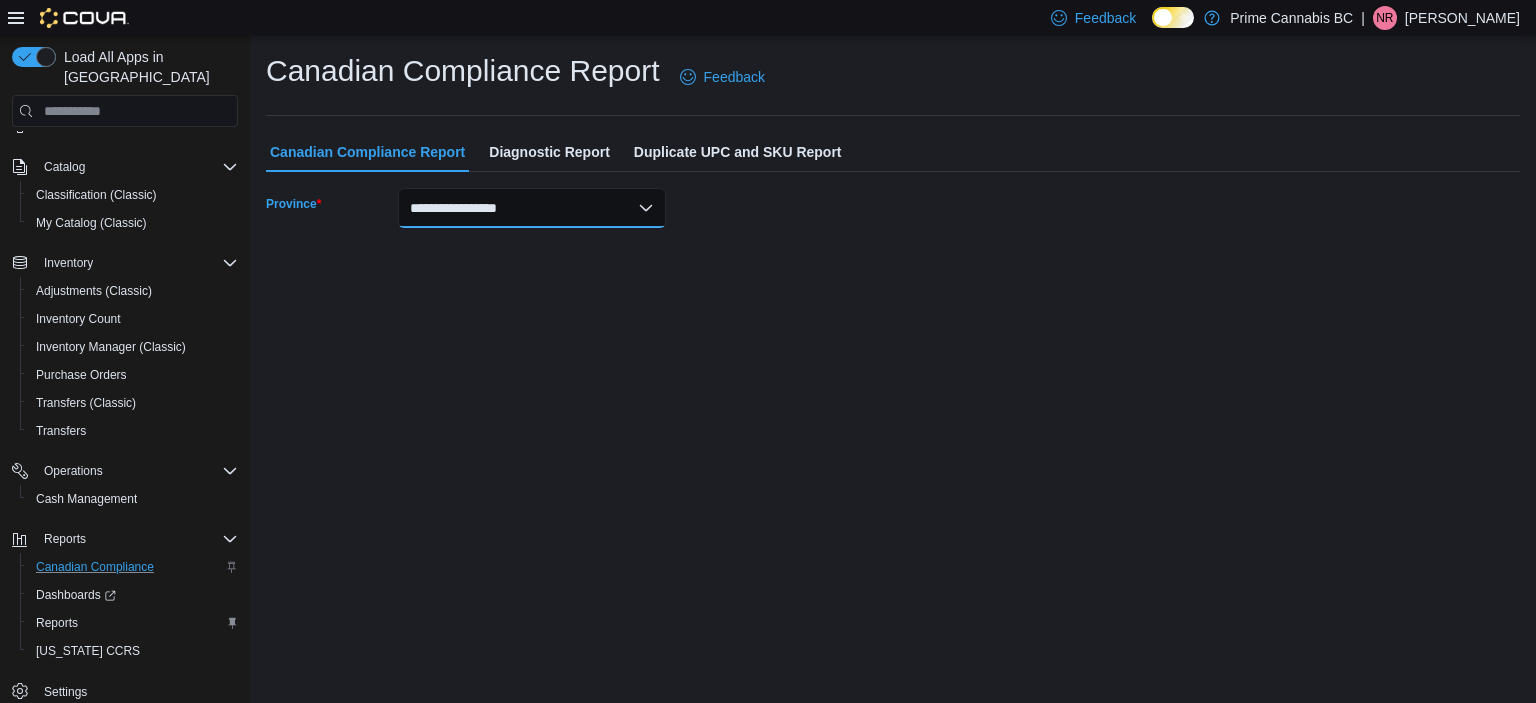 select on "**********" 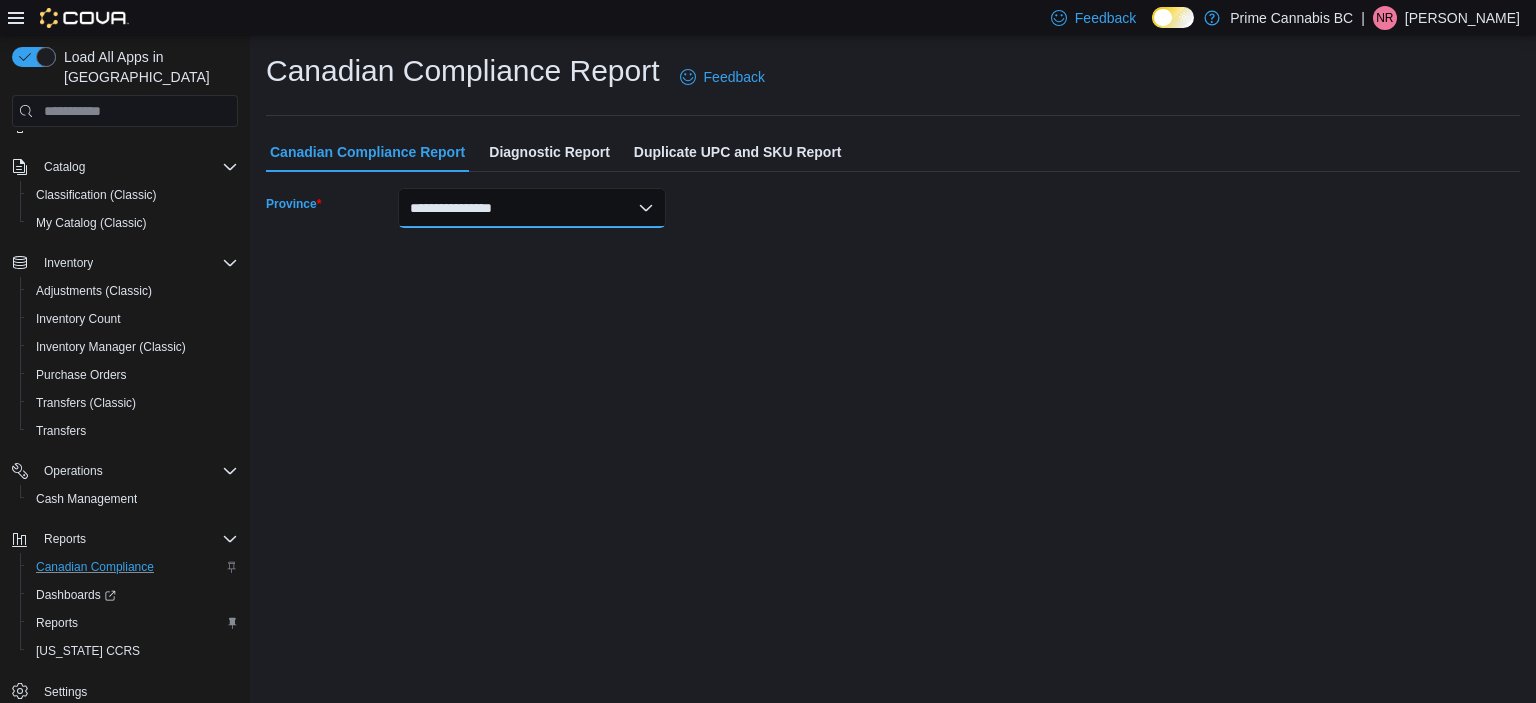 click on "**********" at bounding box center (532, 208) 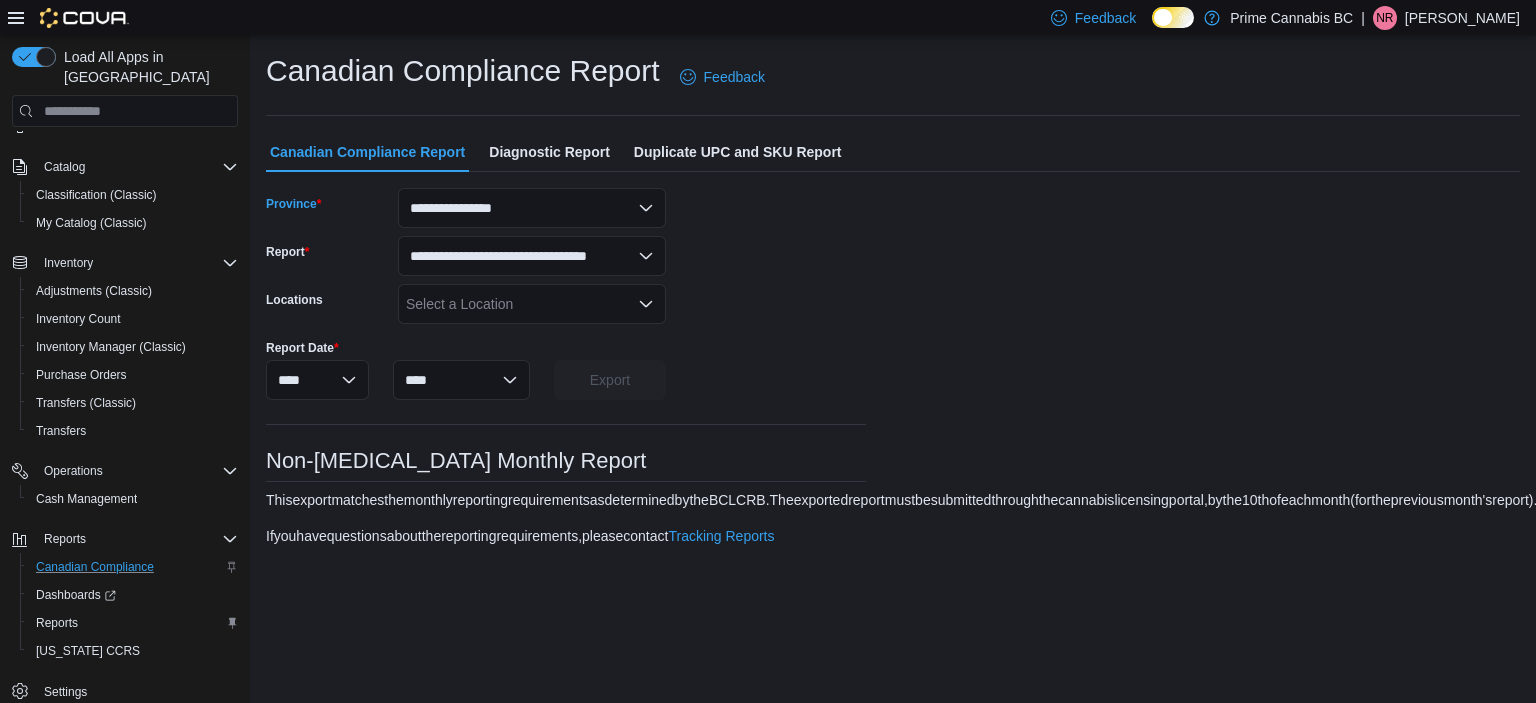 click on "Select a Location" at bounding box center (532, 304) 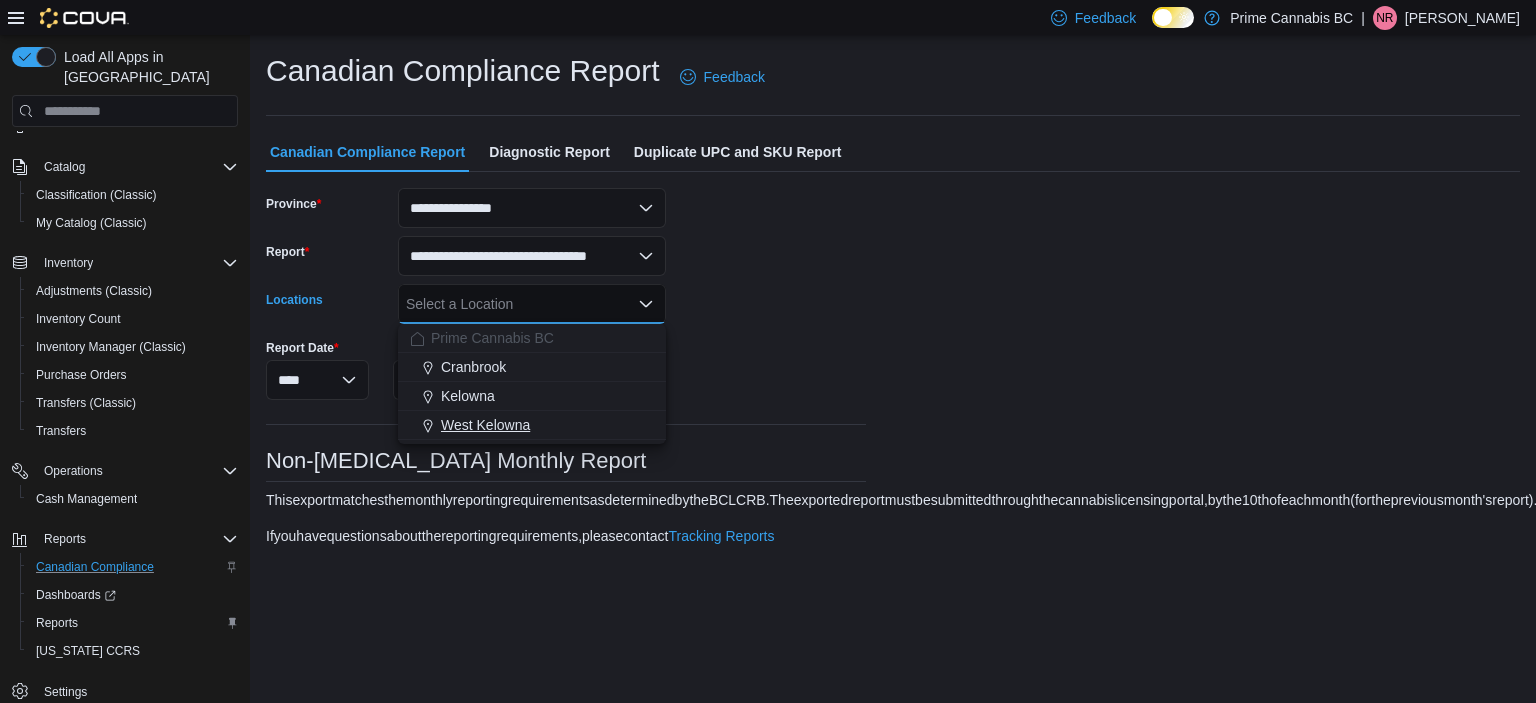 click on "West Kelowna" at bounding box center (532, 425) 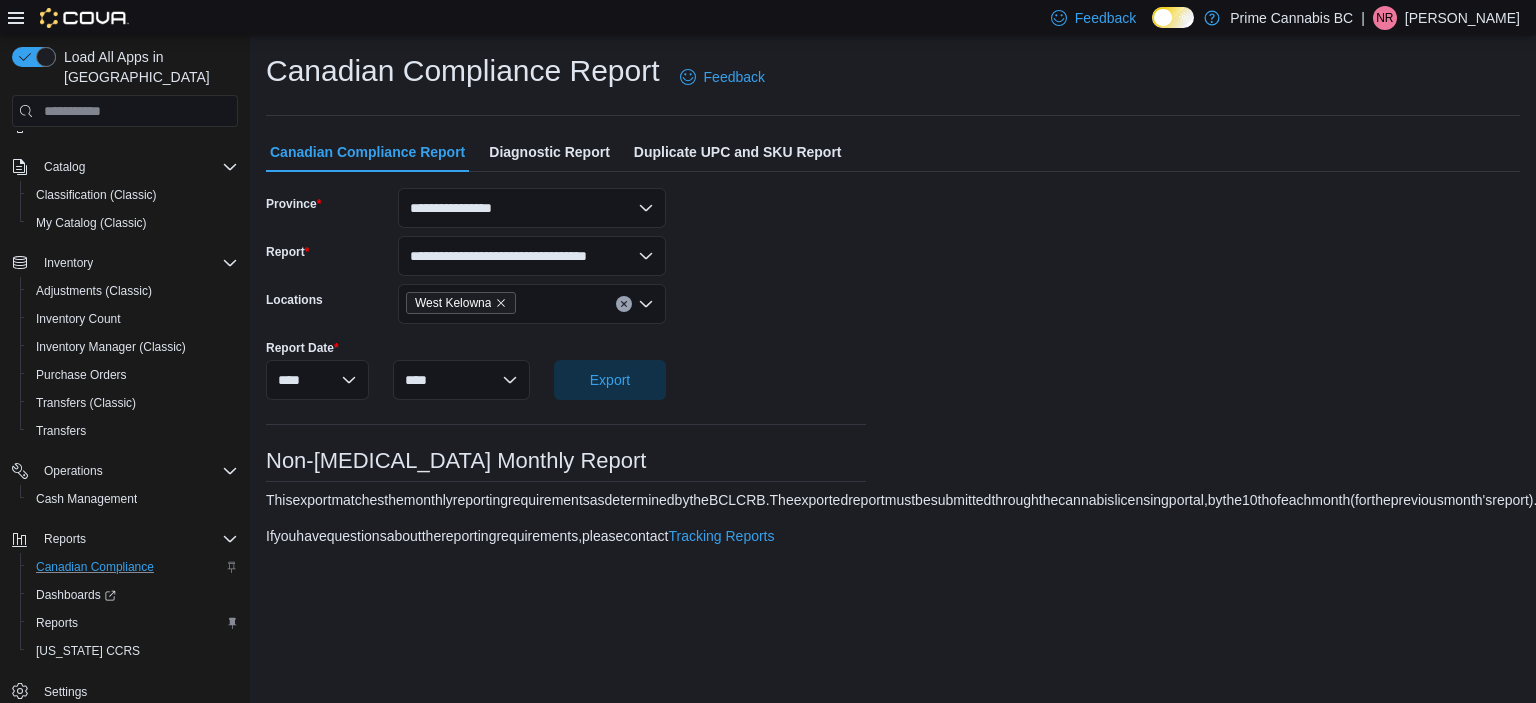click on "**********" at bounding box center (566, 375) 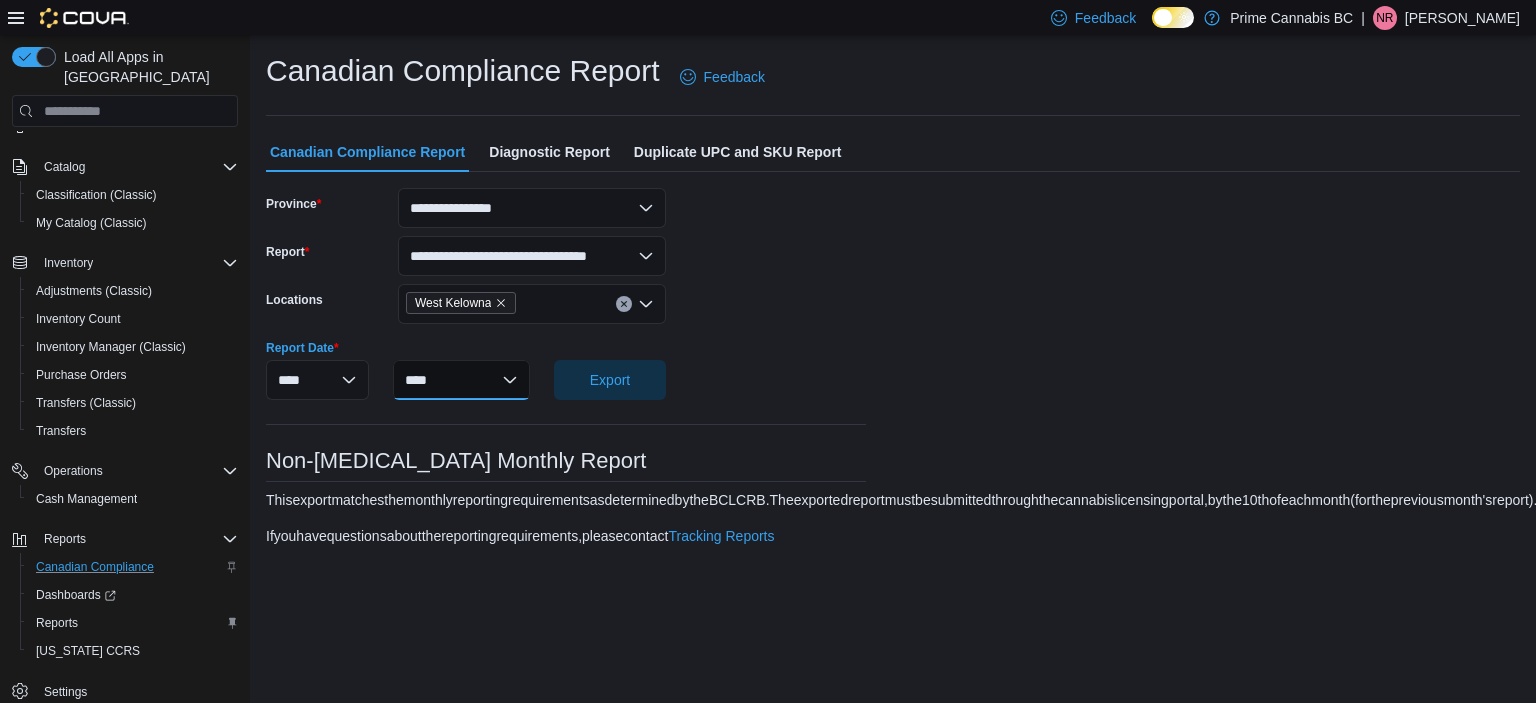click on "******* ******** ***** ***** *** **** **** ****** ********* ******* ******** ********" at bounding box center (461, 380) 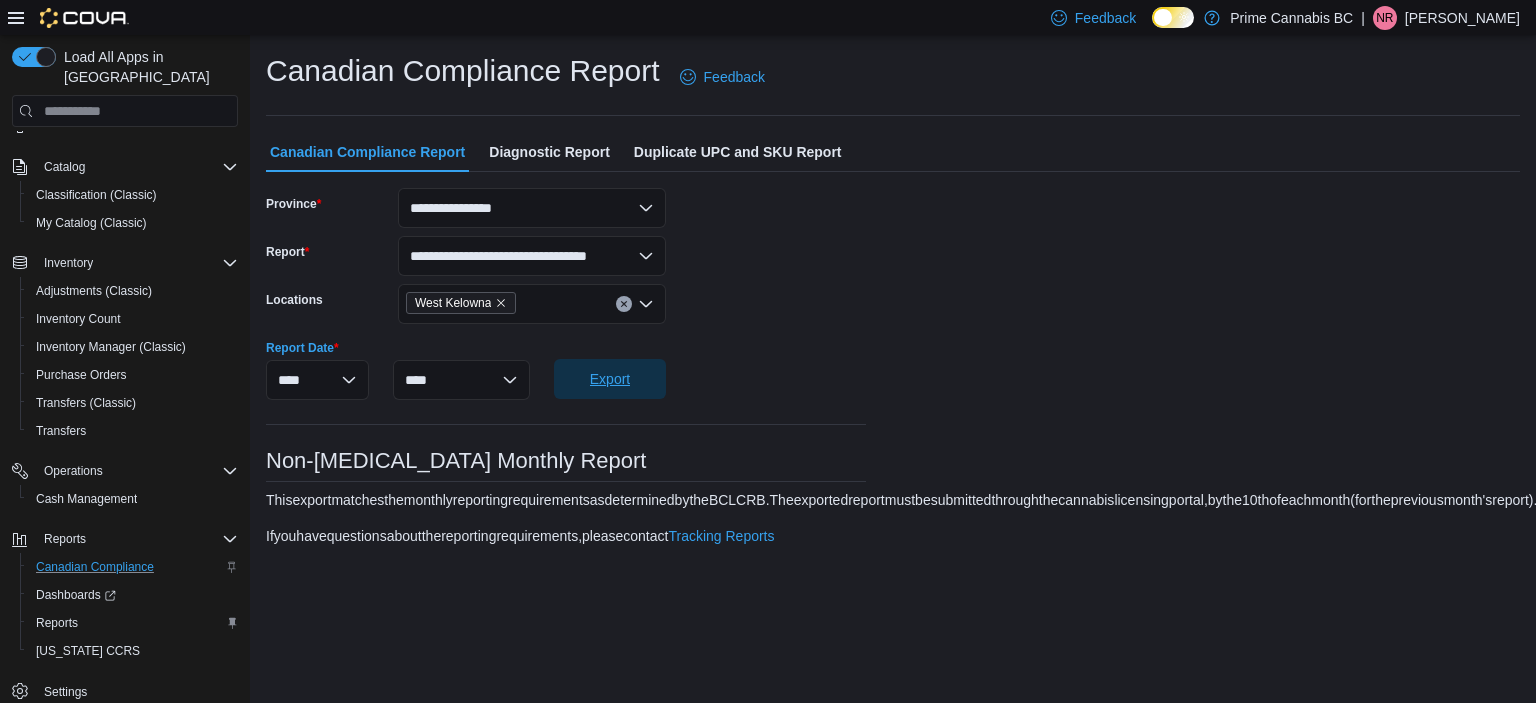 click on "Export" at bounding box center (610, 379) 